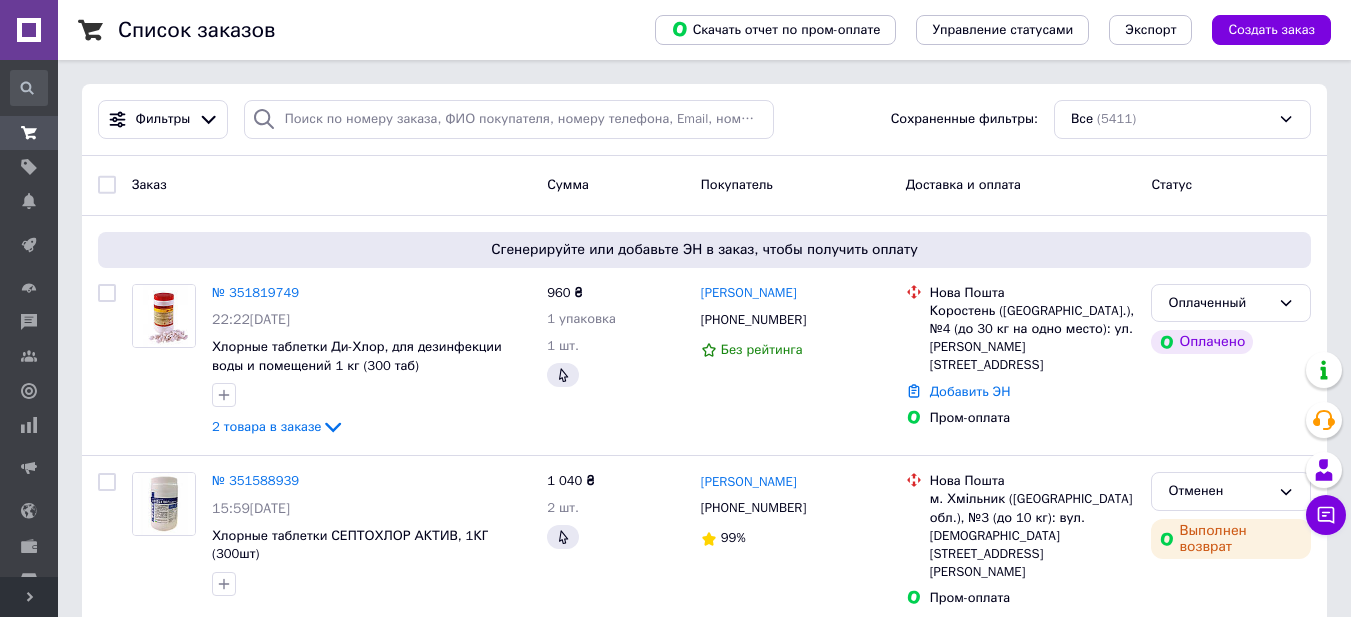 scroll, scrollTop: 100, scrollLeft: 0, axis: vertical 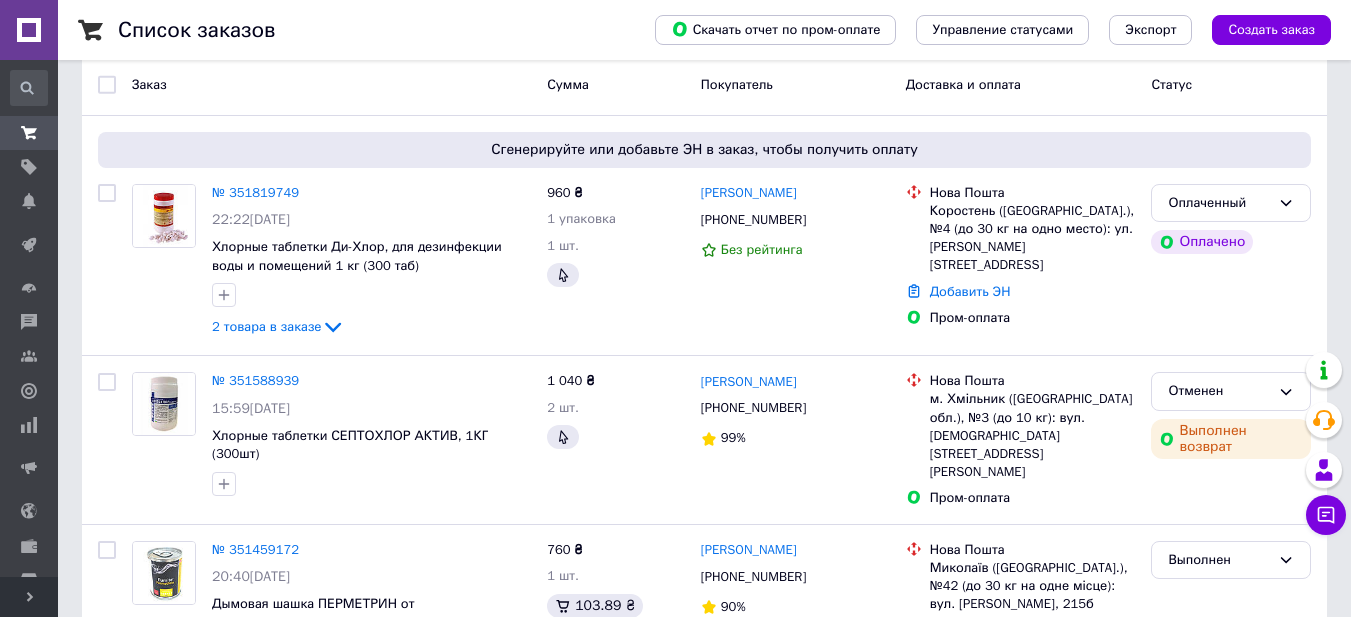 click on "Развернуть" at bounding box center [29, 597] 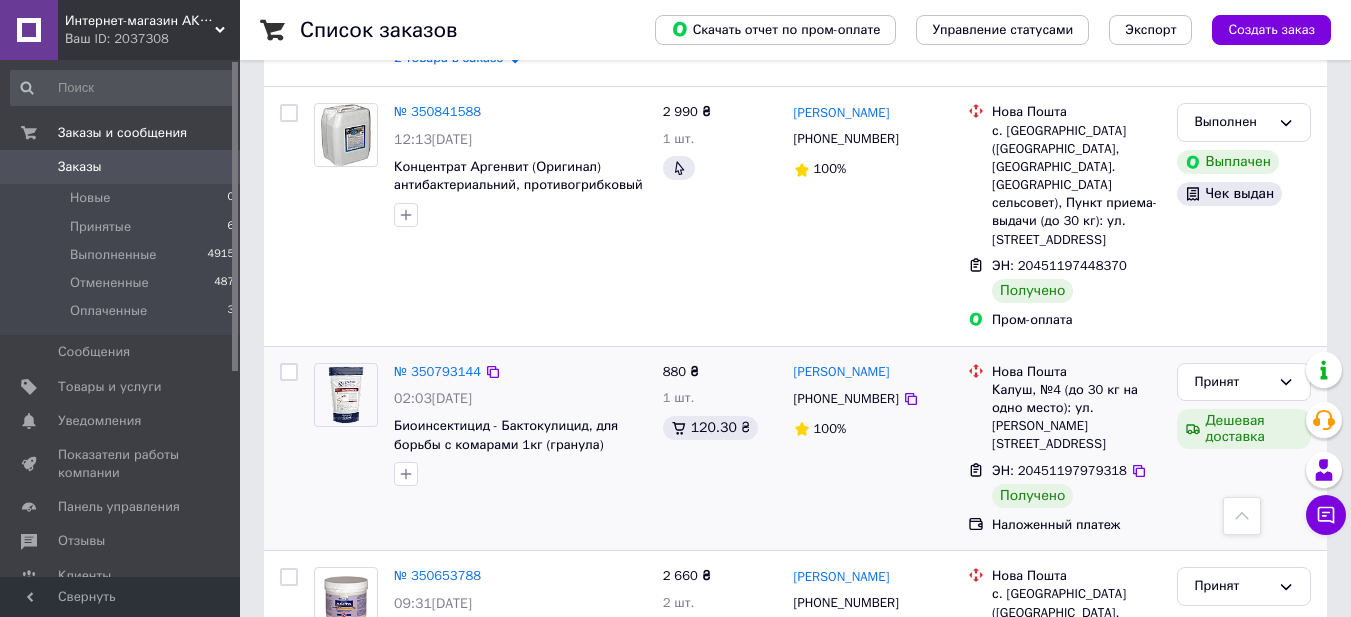 scroll, scrollTop: 2000, scrollLeft: 0, axis: vertical 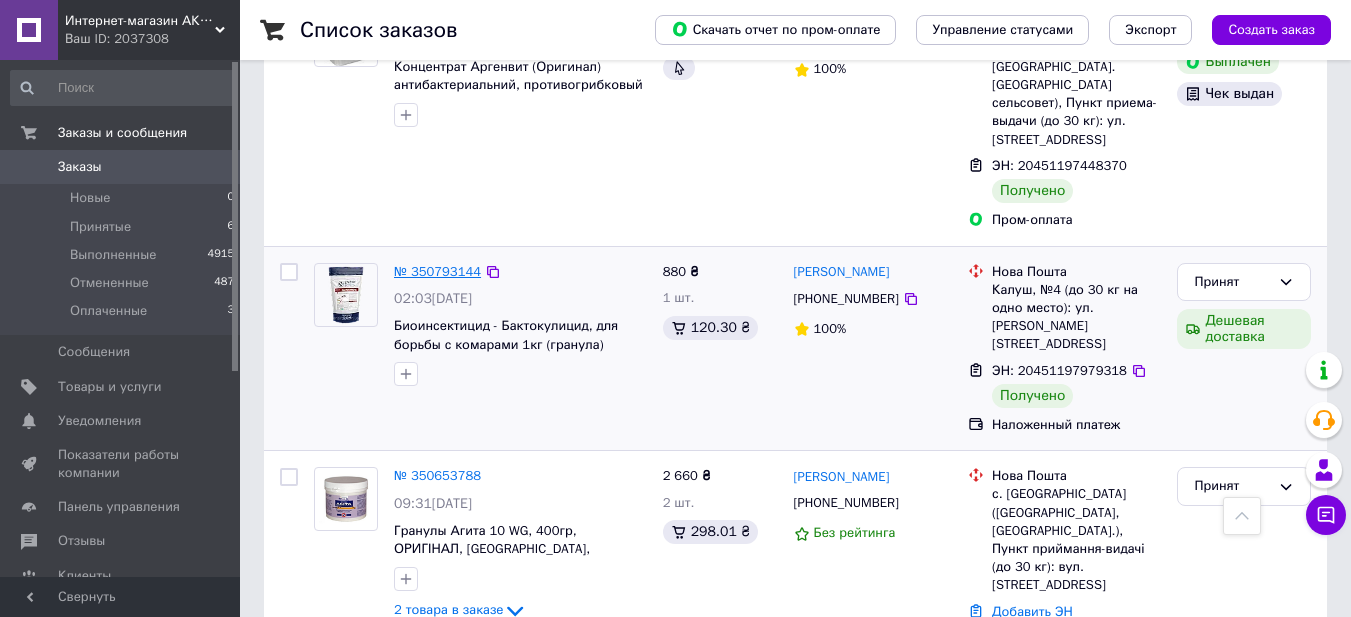 click on "№ 350793144" at bounding box center [437, 271] 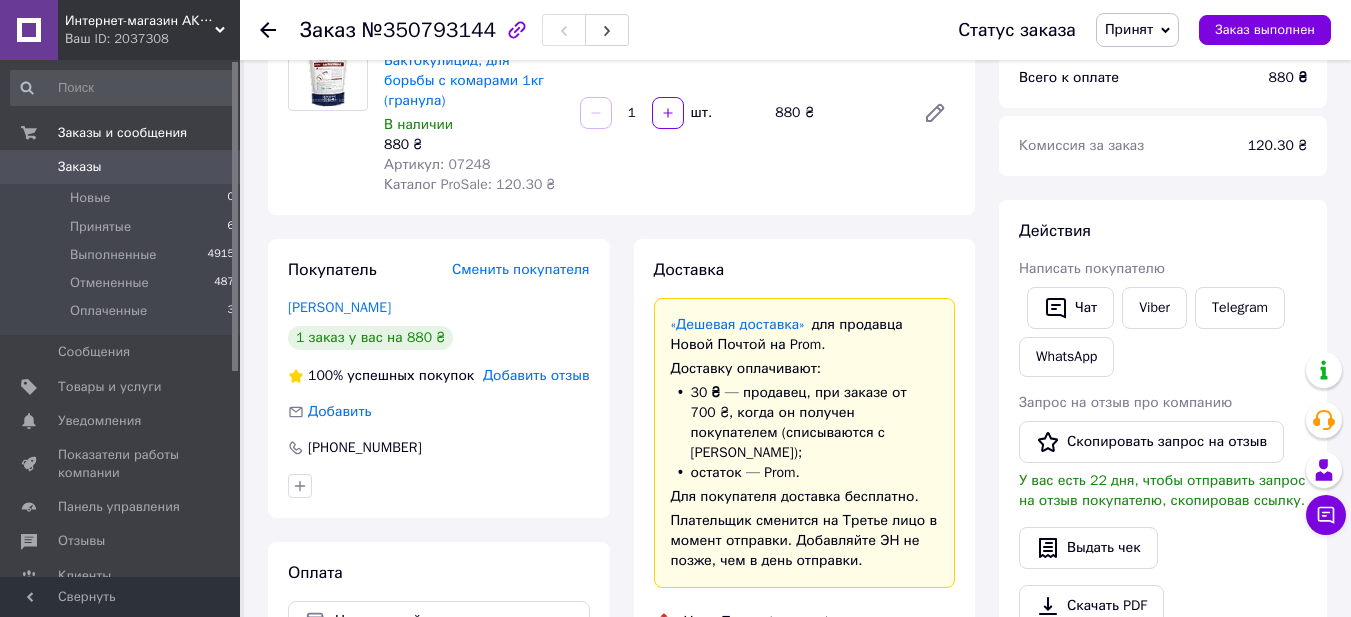 scroll, scrollTop: 0, scrollLeft: 0, axis: both 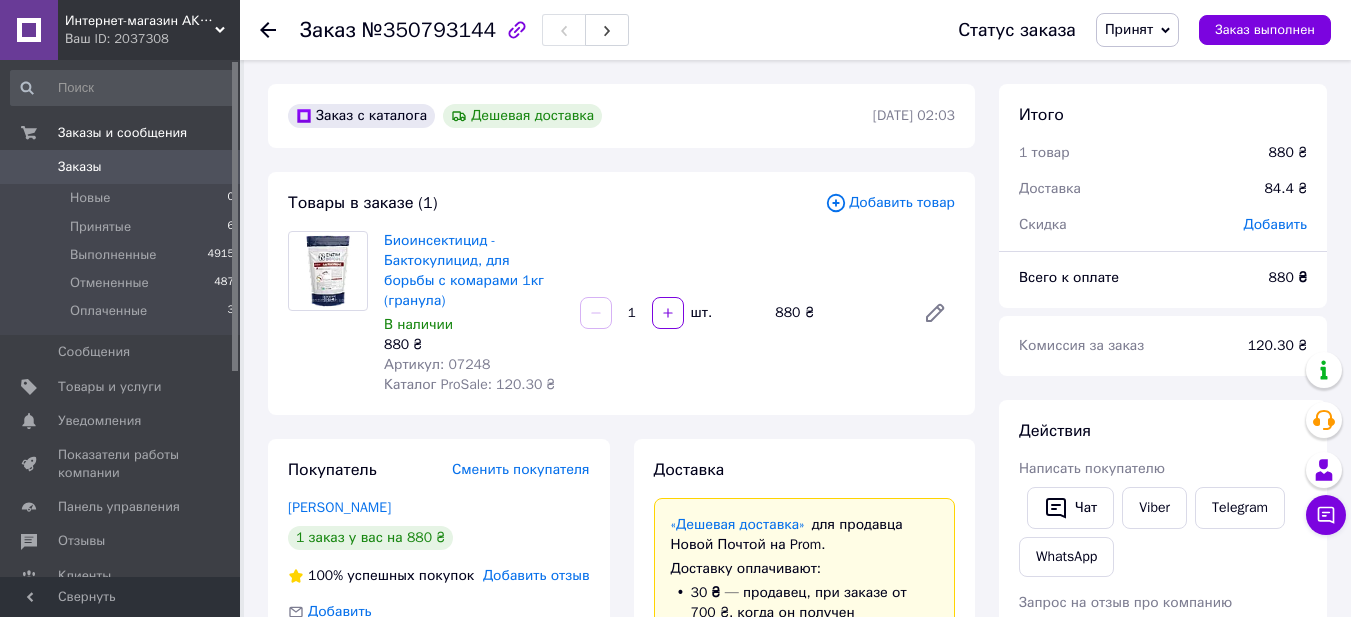 click 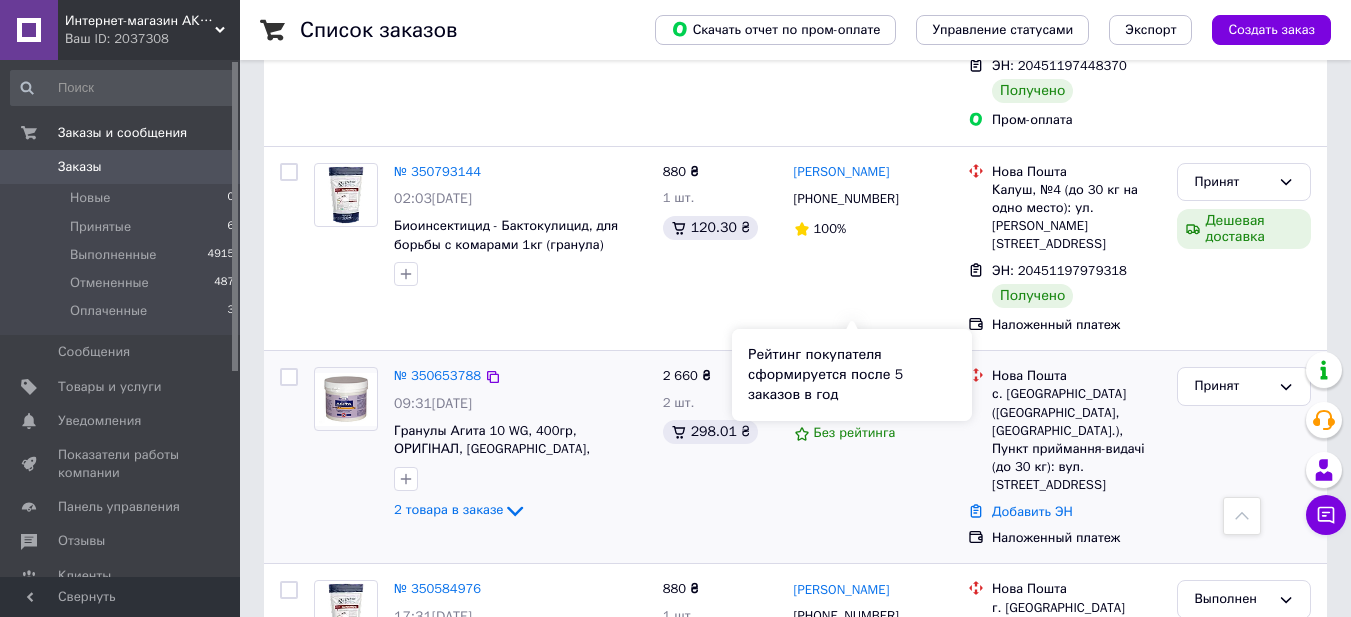 scroll, scrollTop: 2000, scrollLeft: 0, axis: vertical 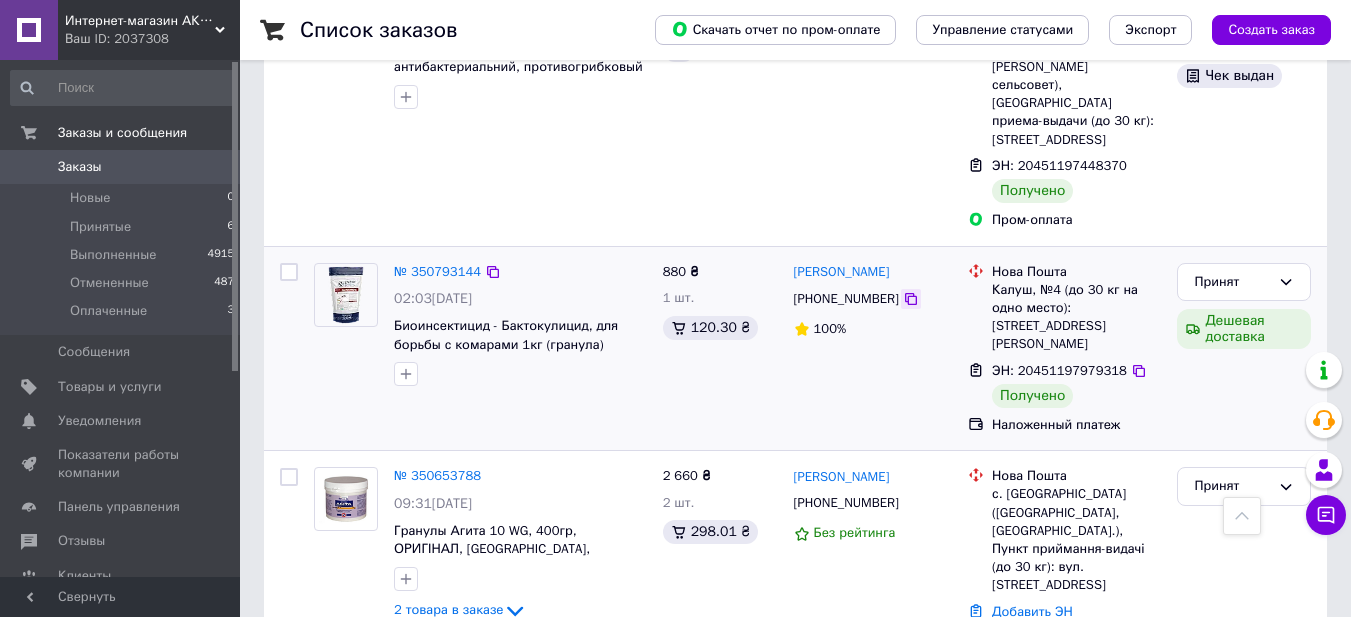 click 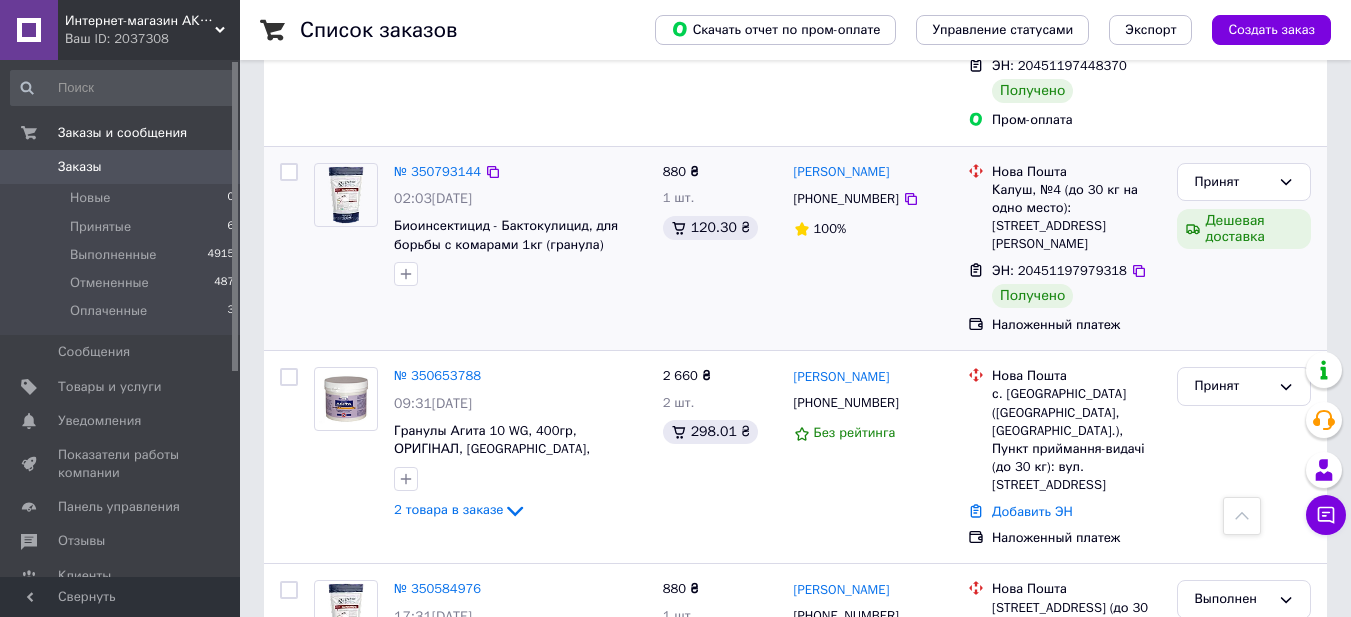 scroll, scrollTop: 2000, scrollLeft: 0, axis: vertical 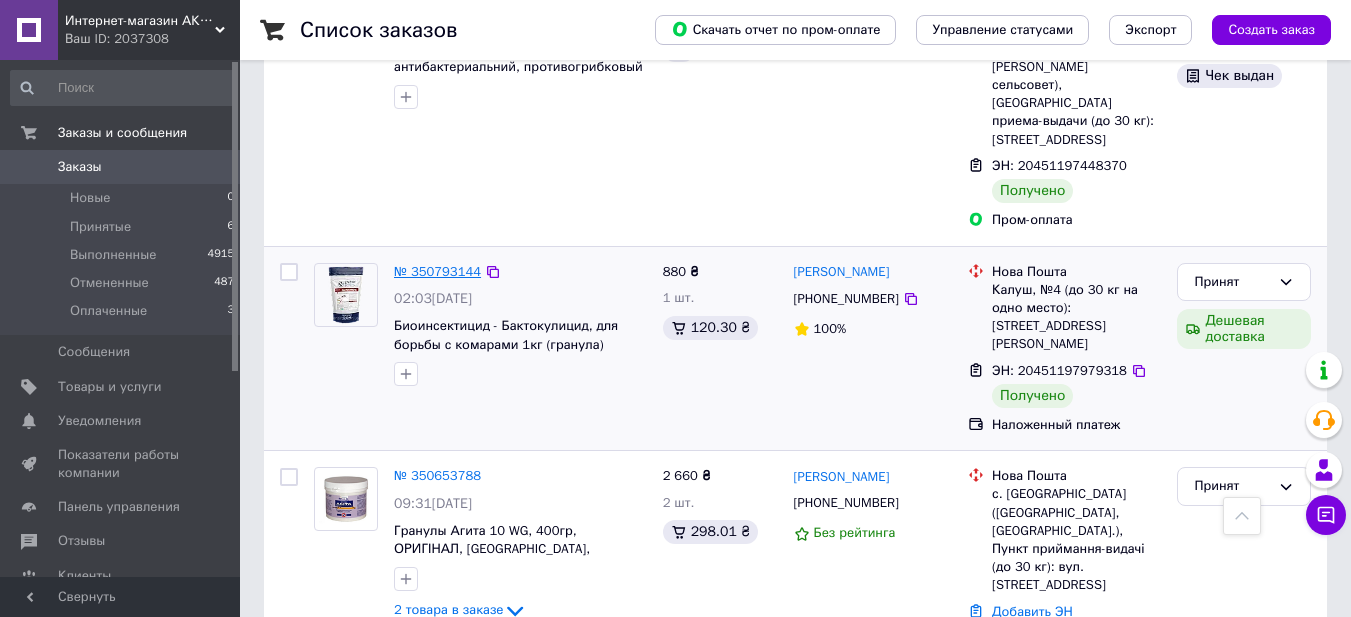 click on "№ 350793144" at bounding box center (437, 271) 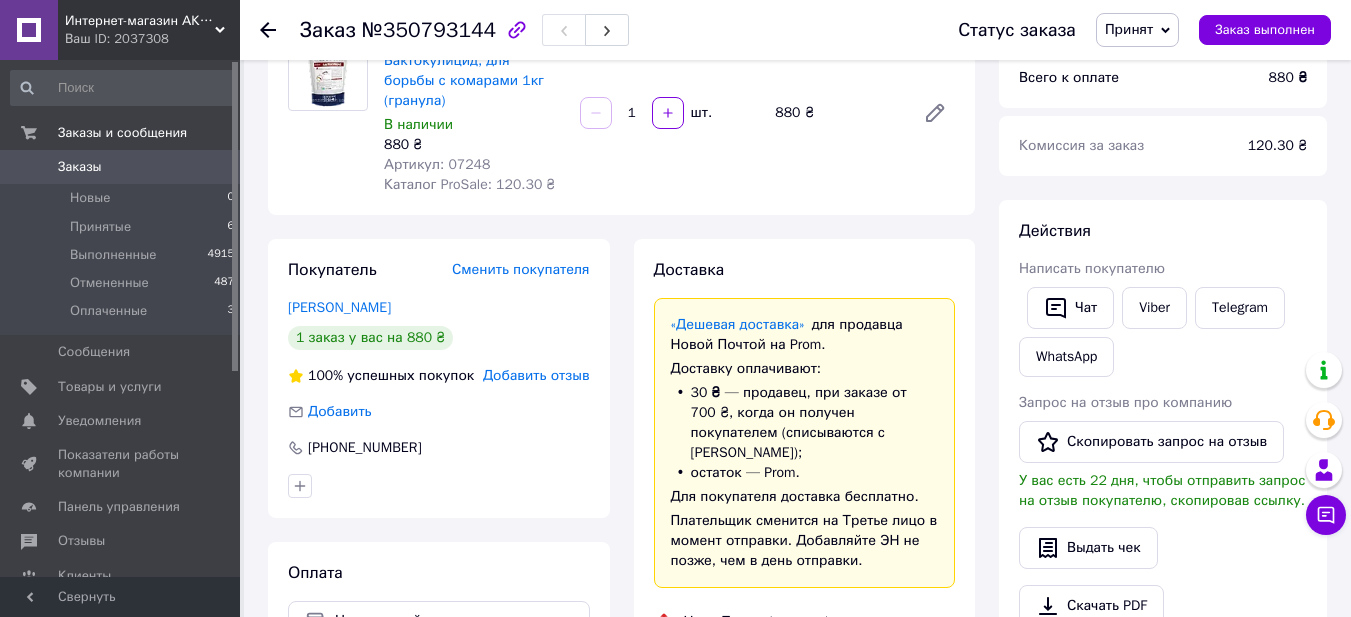 scroll, scrollTop: 0, scrollLeft: 0, axis: both 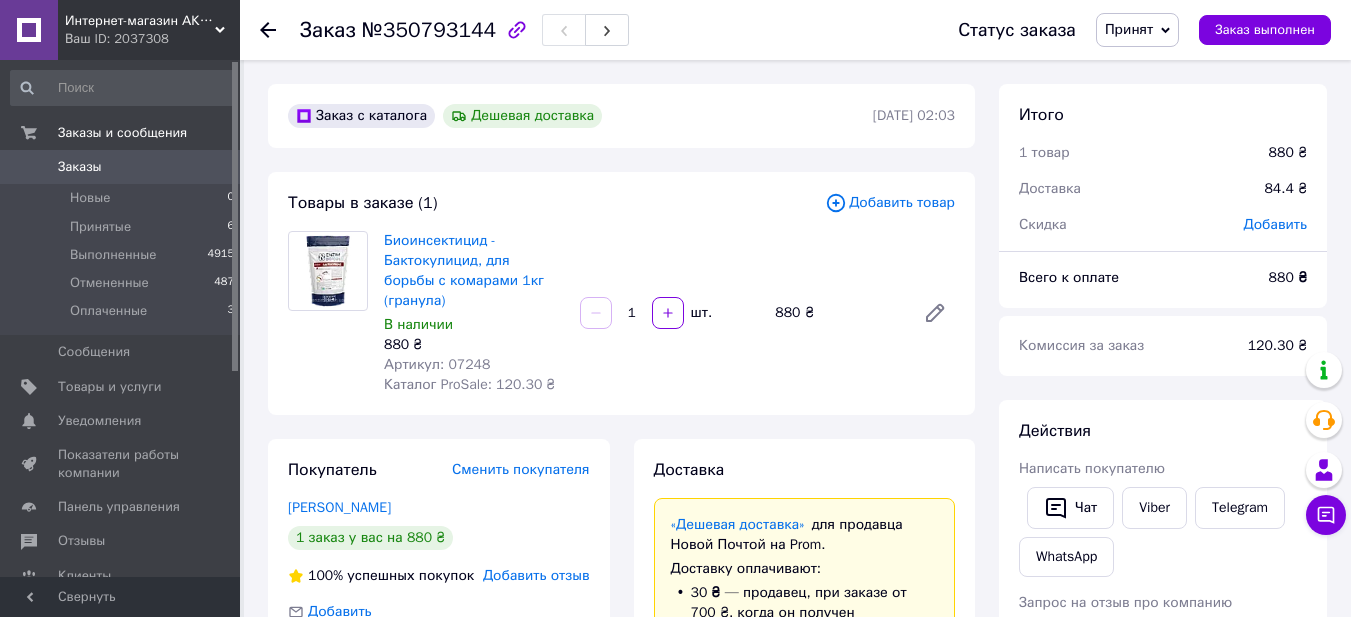 drag, startPoint x: 265, startPoint y: 28, endPoint x: 483, endPoint y: 186, distance: 269.23596 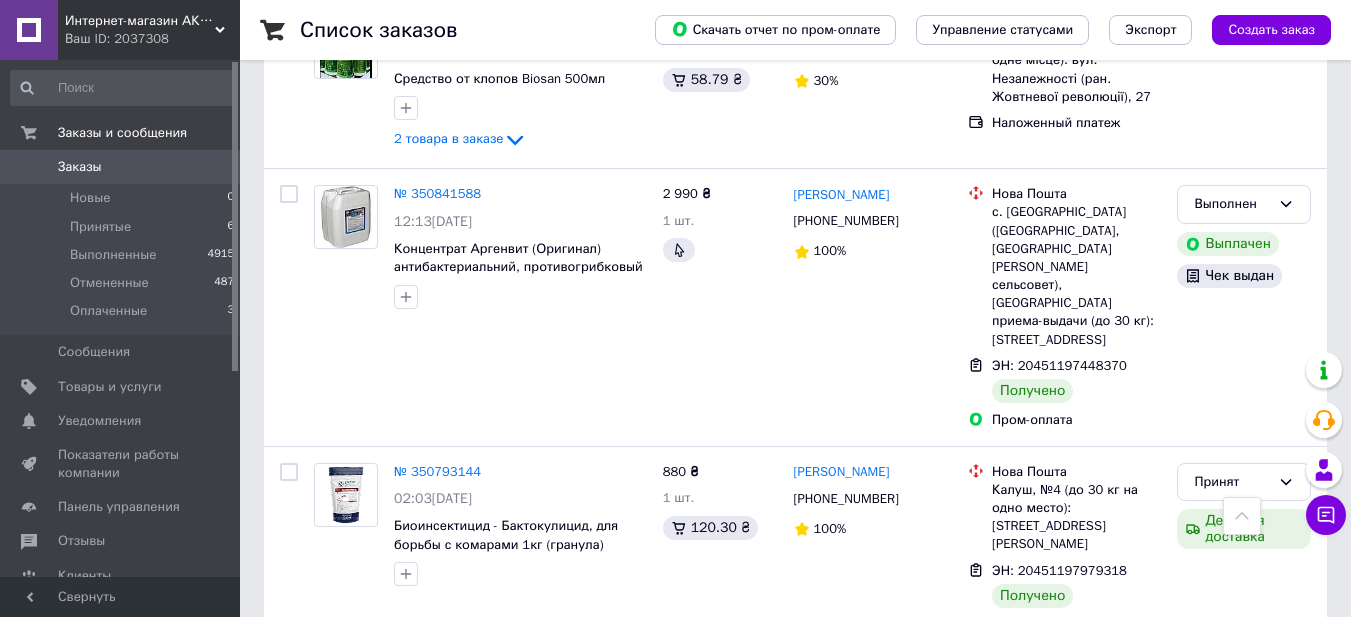 scroll, scrollTop: 1900, scrollLeft: 0, axis: vertical 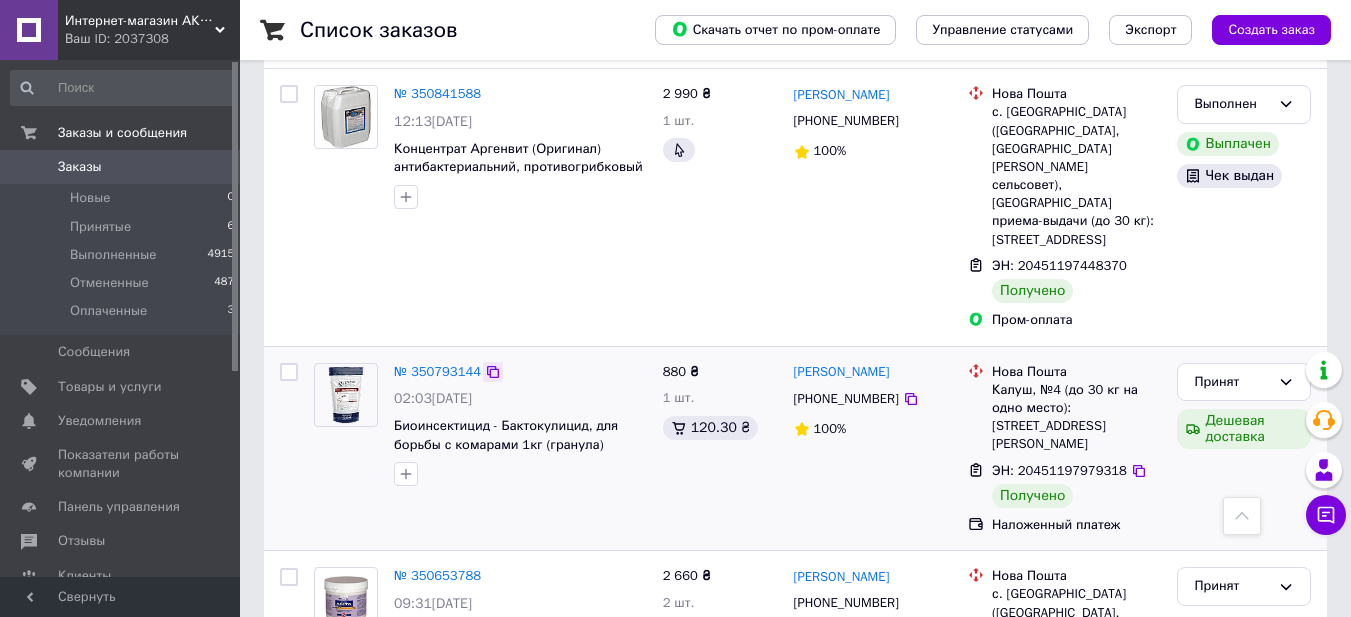 click 